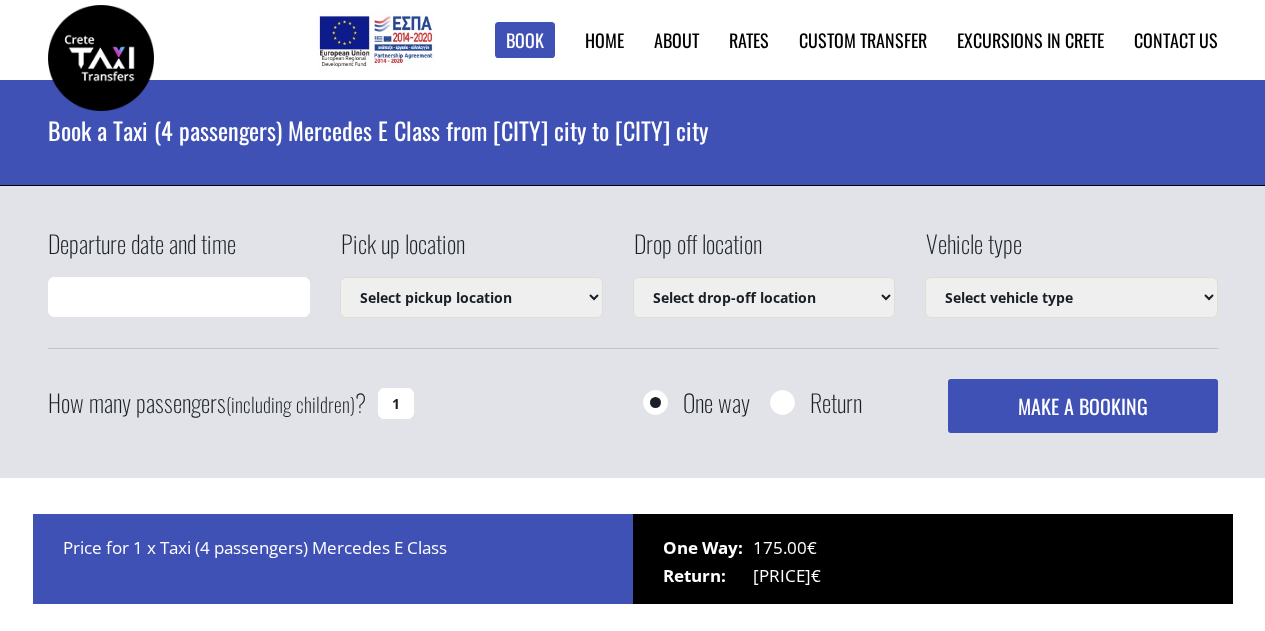 scroll, scrollTop: 0, scrollLeft: 0, axis: both 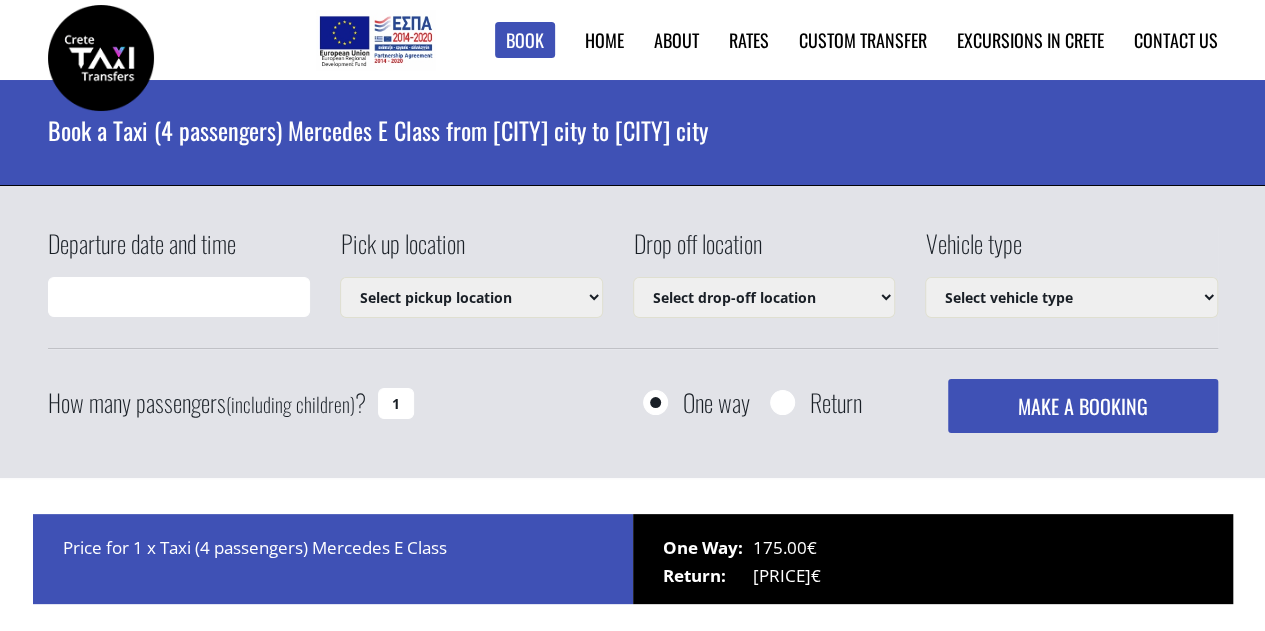 click on "Departure date and time" at bounding box center [179, 297] 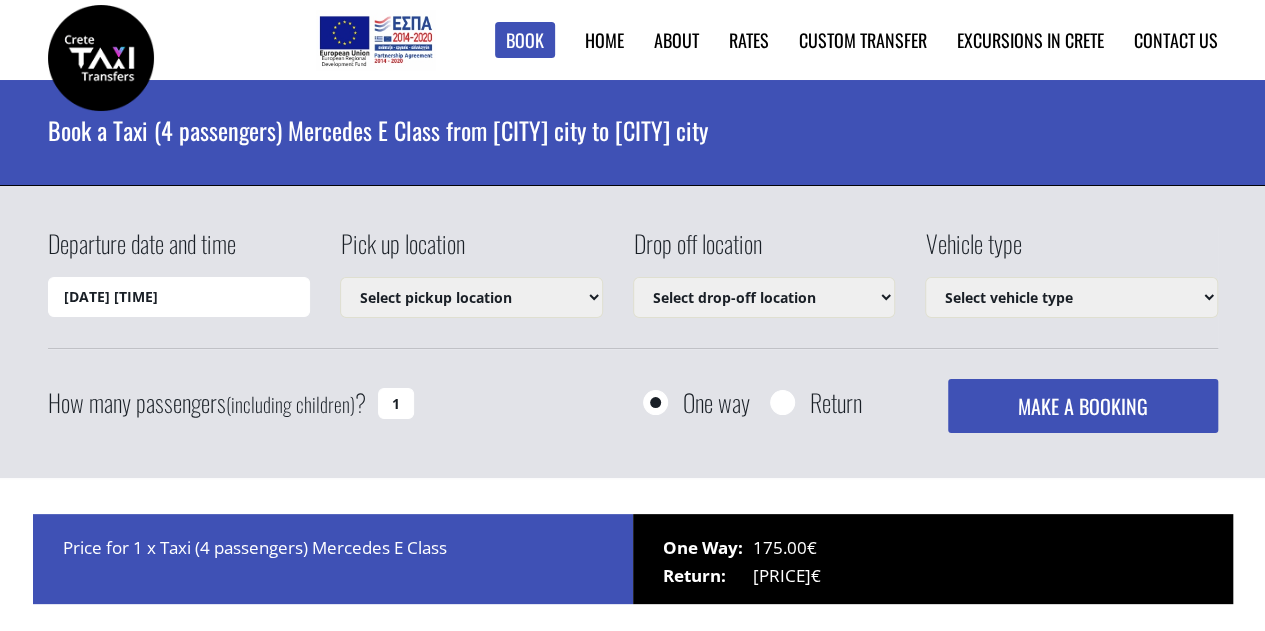 select on "540" 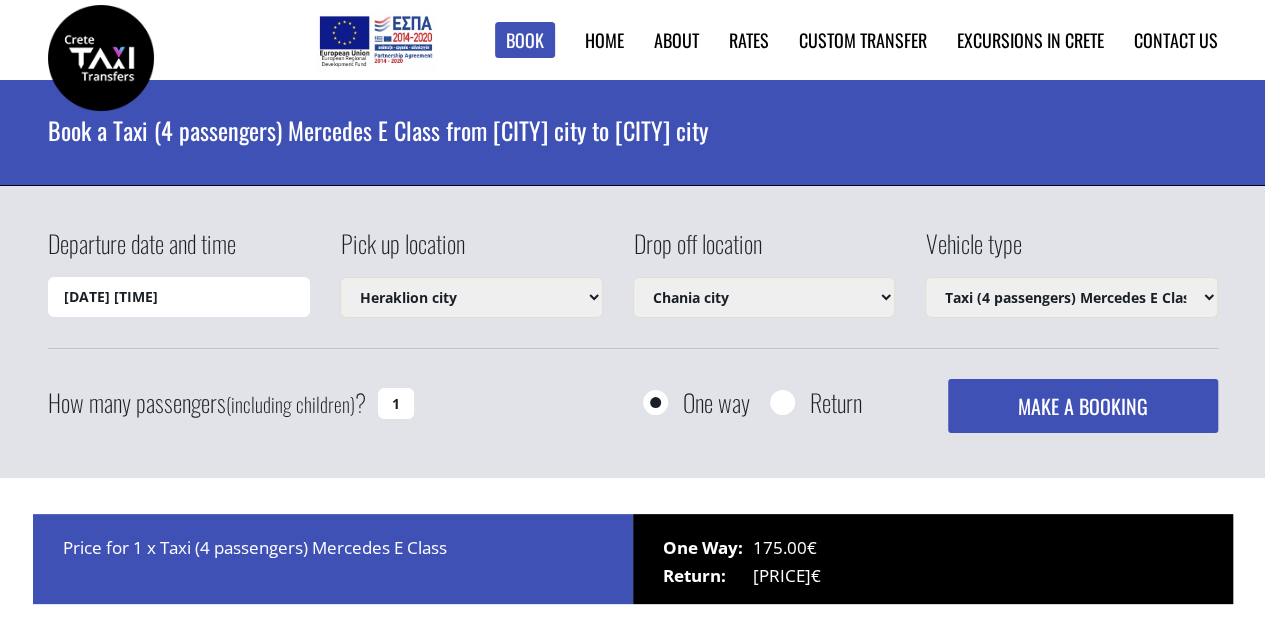 select on "540" 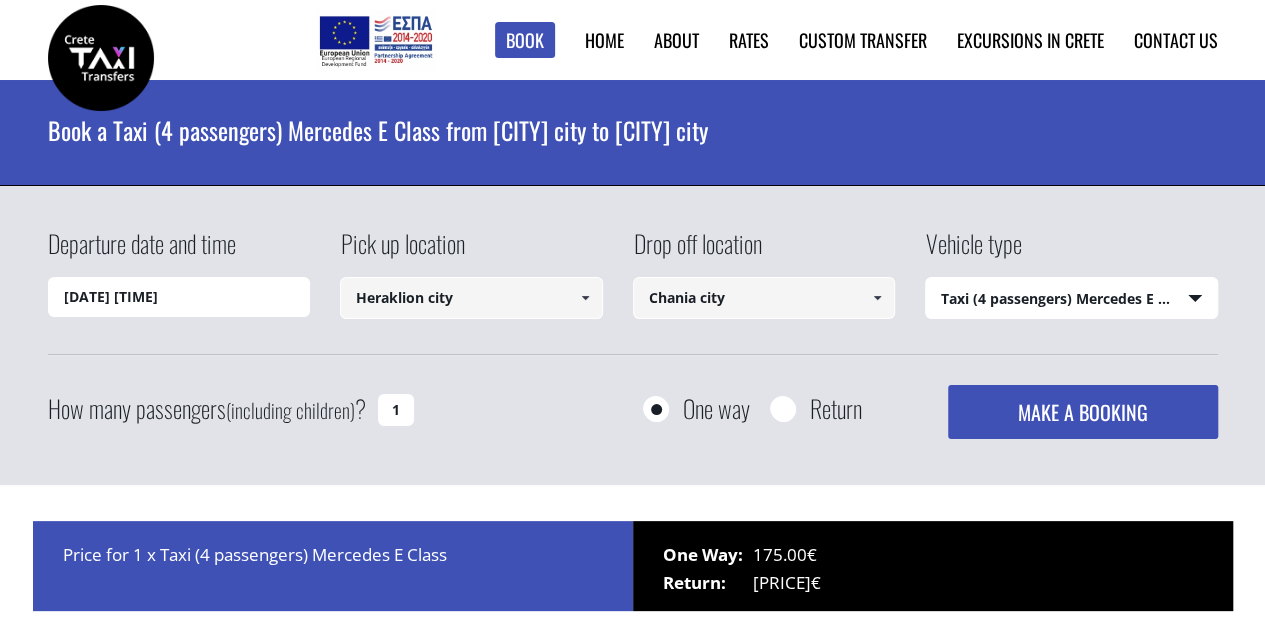 click on "[DATE] [TIME]" at bounding box center [179, 297] 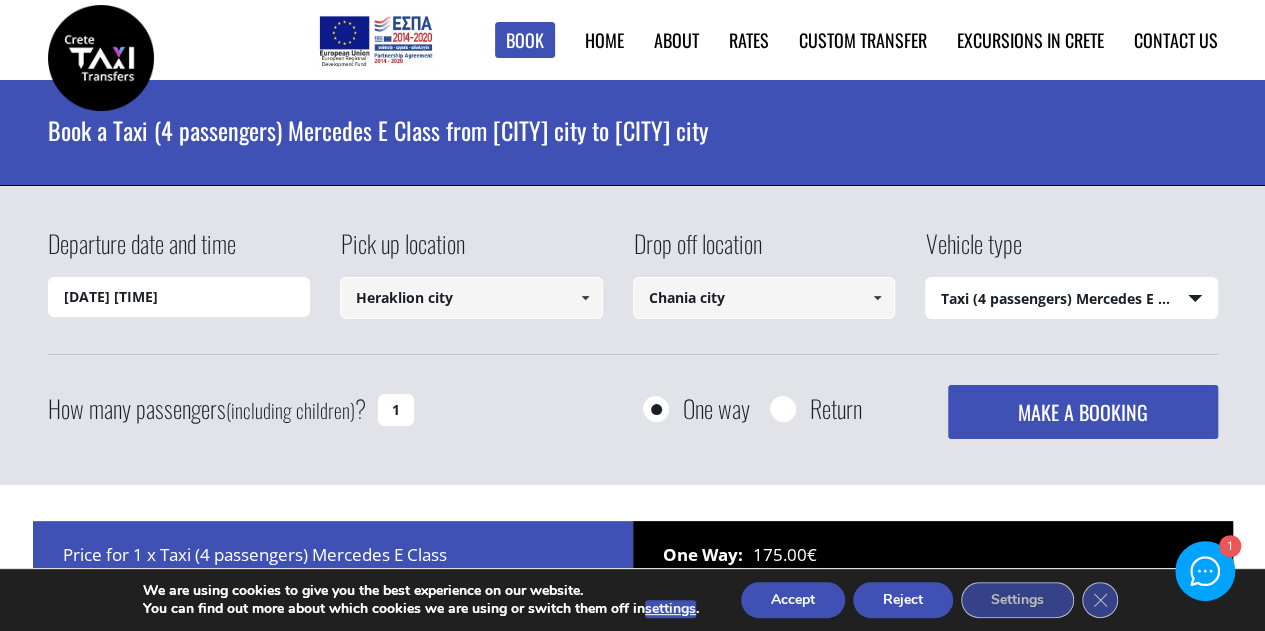 click on "[DATE] [TIME]" at bounding box center [179, 297] 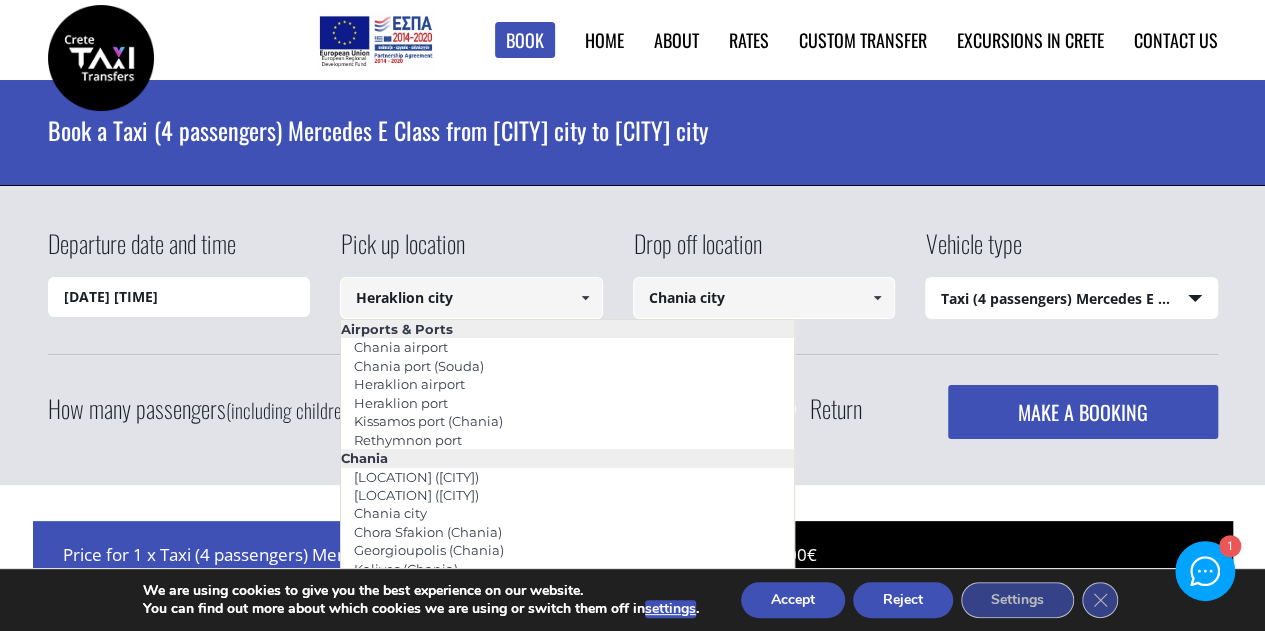 click at bounding box center [585, 298] 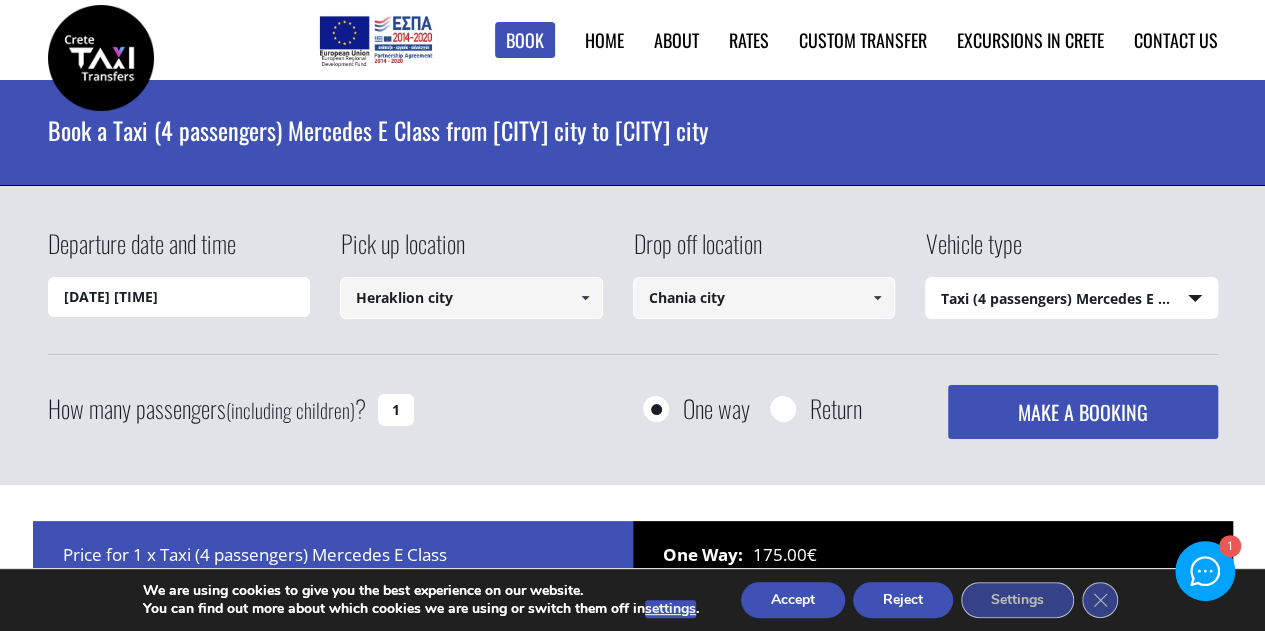 click at bounding box center (585, 298) 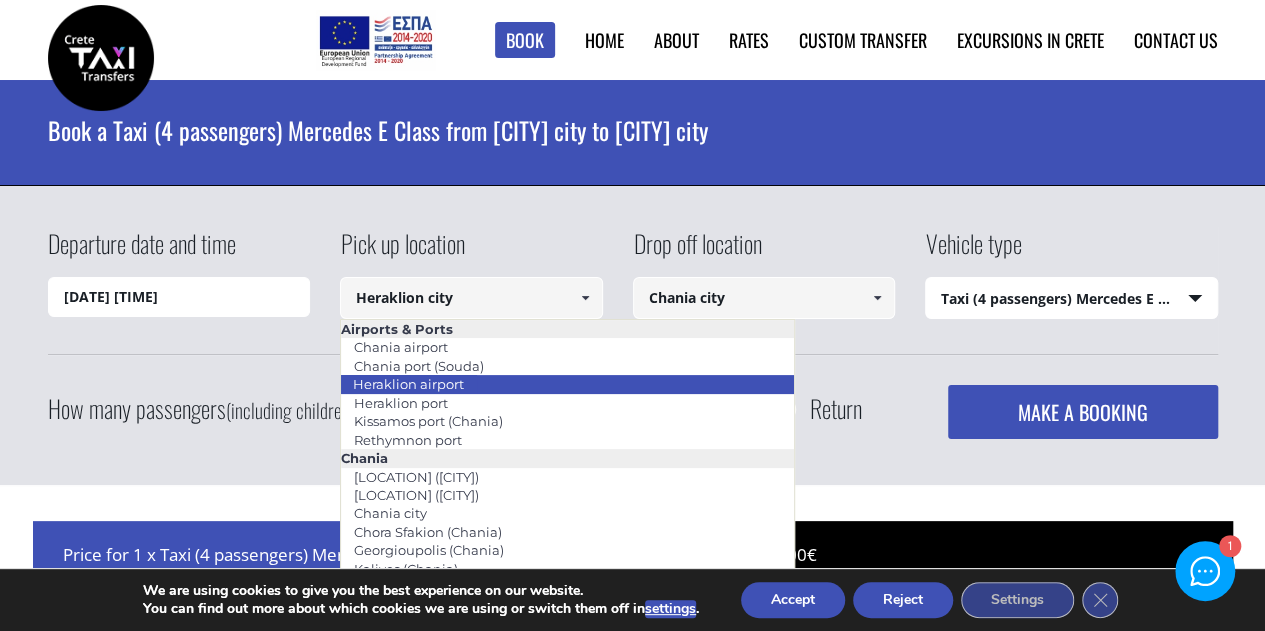 click on "Heraklion airport" at bounding box center [567, 384] 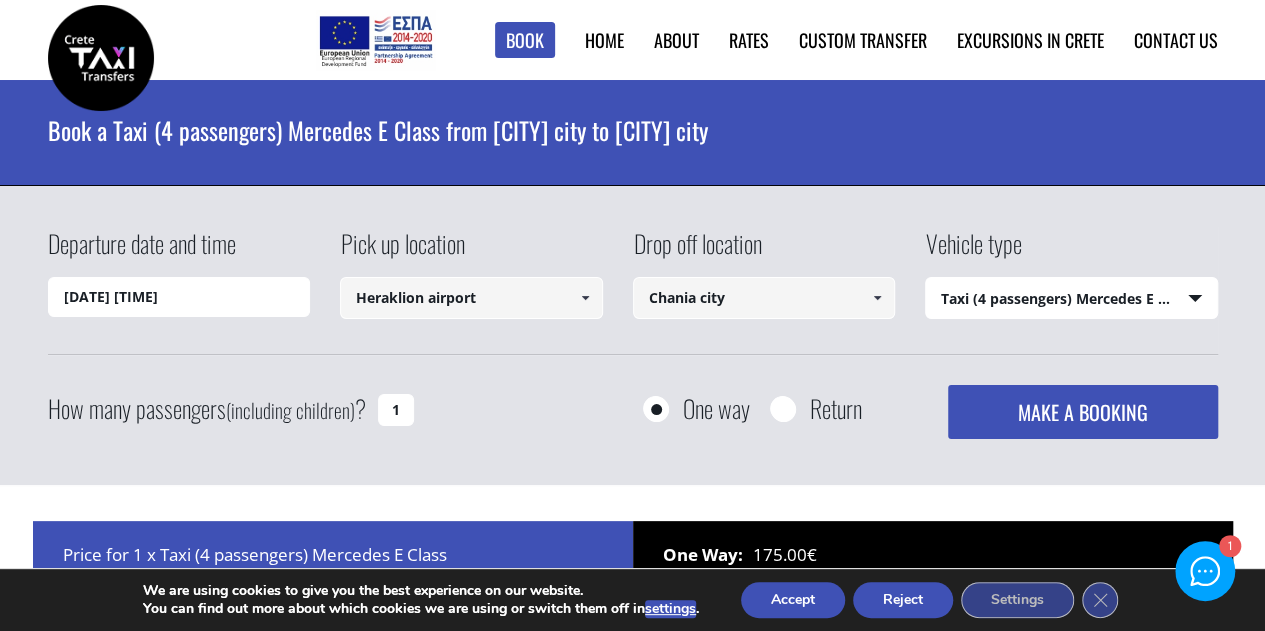 click at bounding box center [877, 298] 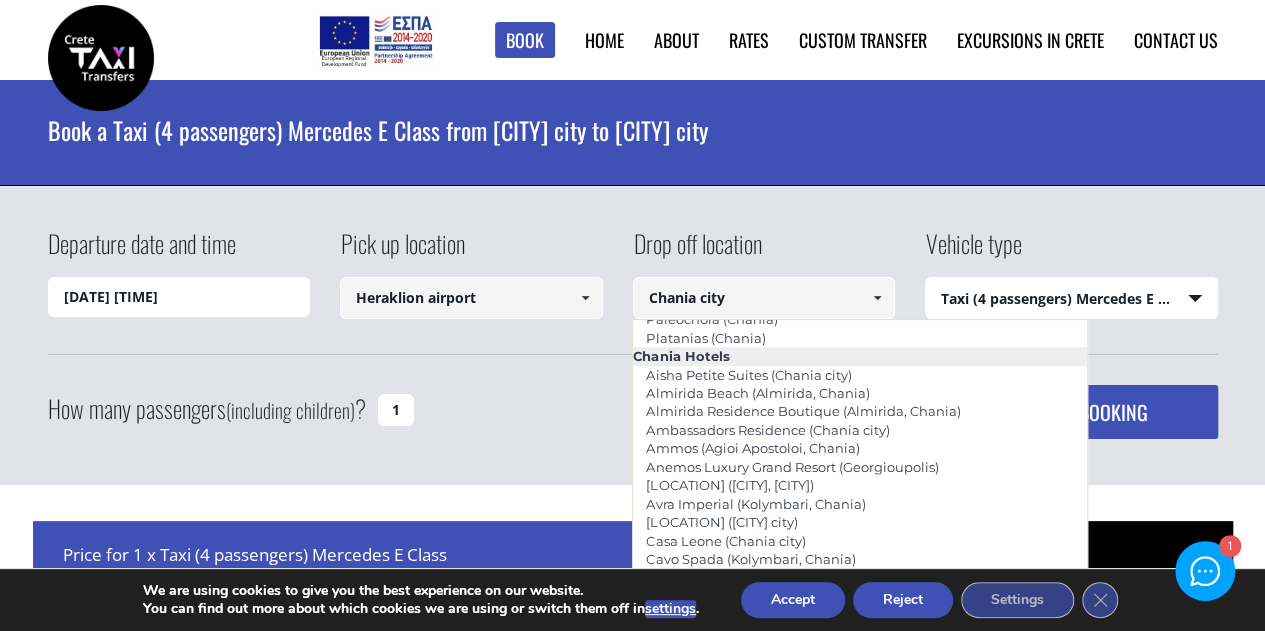 scroll, scrollTop: 333, scrollLeft: 0, axis: vertical 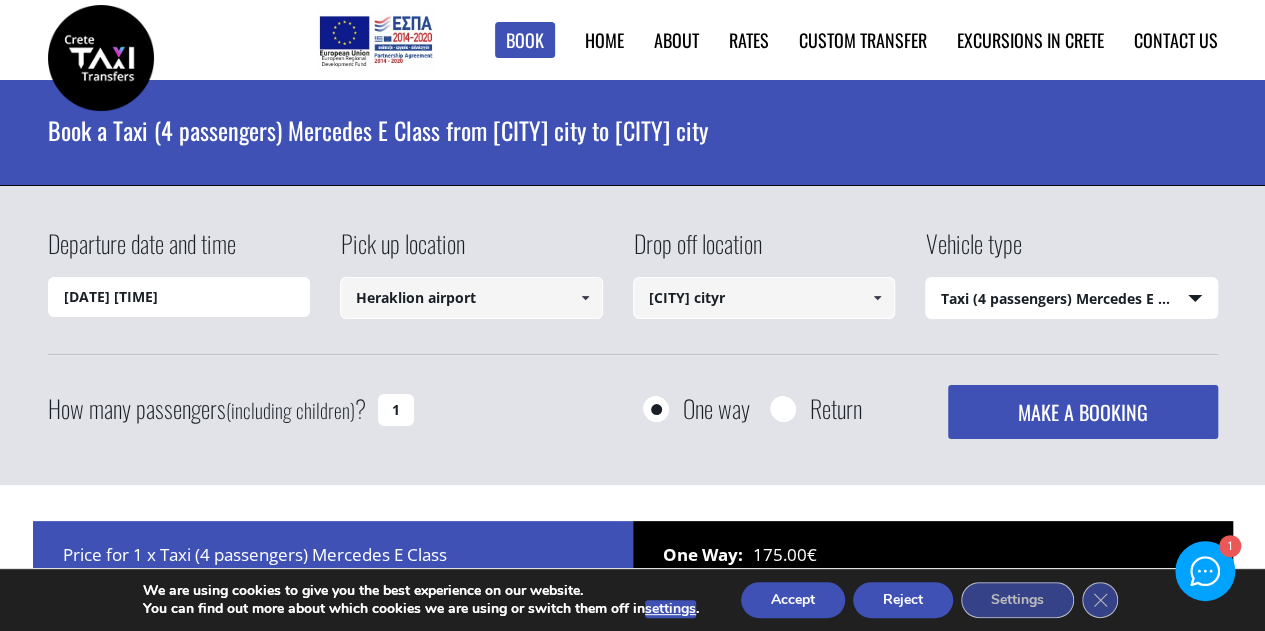 click at bounding box center (877, 298) 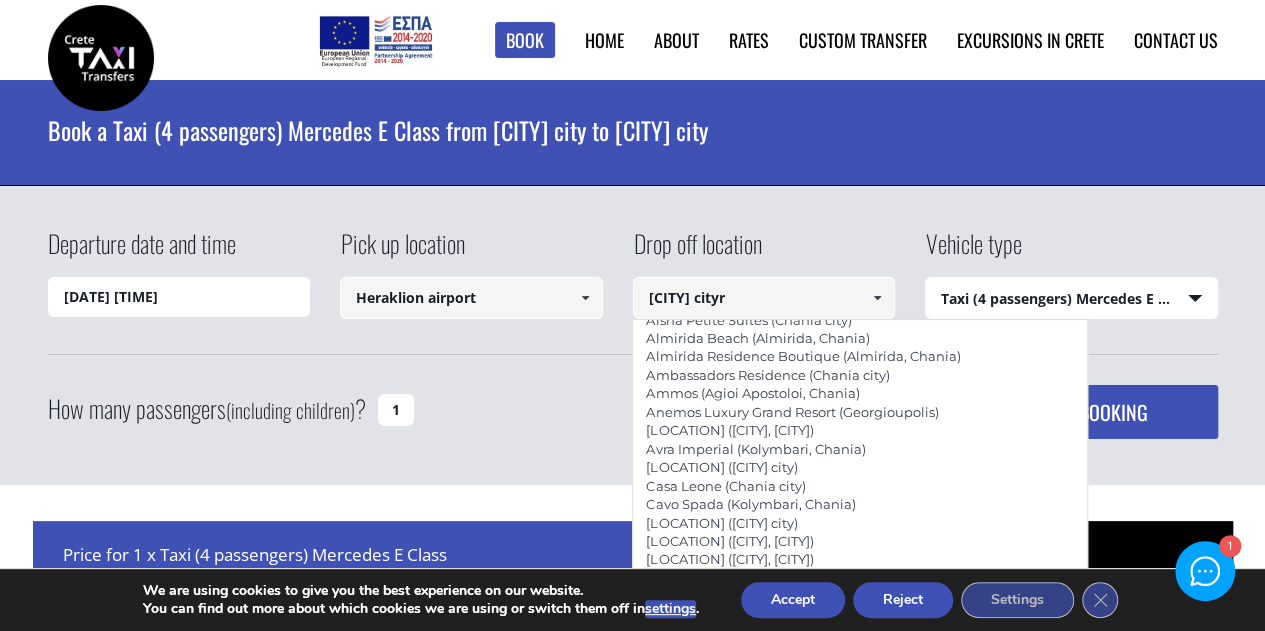 scroll, scrollTop: 332, scrollLeft: 0, axis: vertical 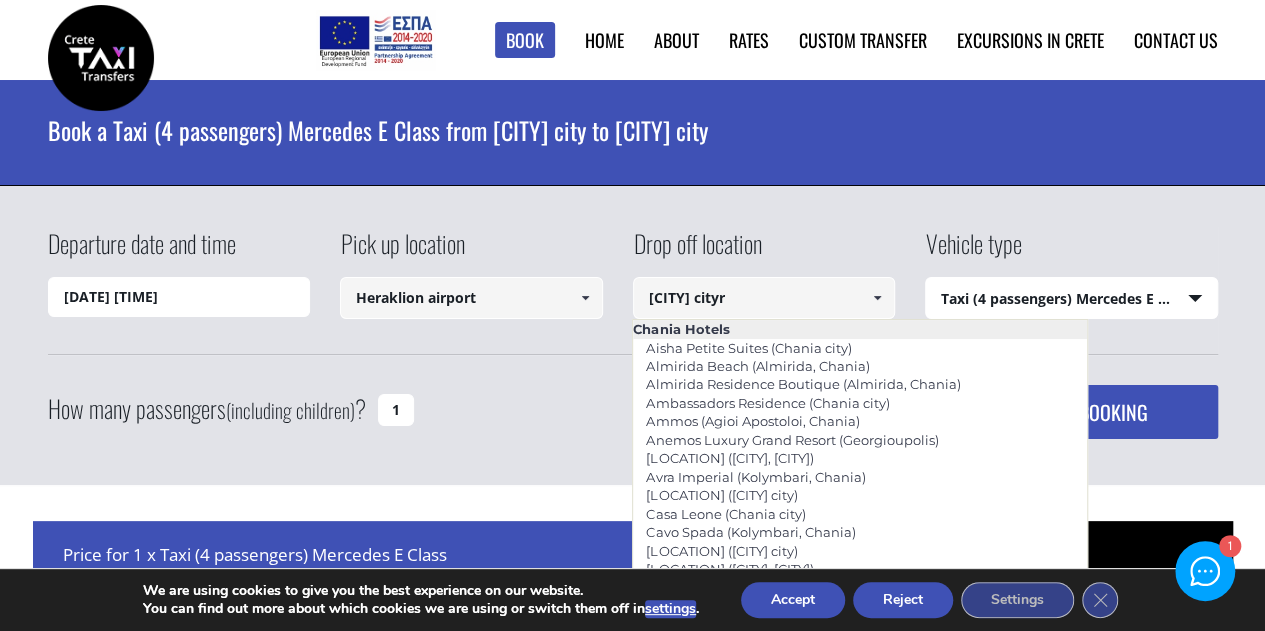 drag, startPoint x: 698, startPoint y: 303, endPoint x: 170, endPoint y: 311, distance: 528.0606 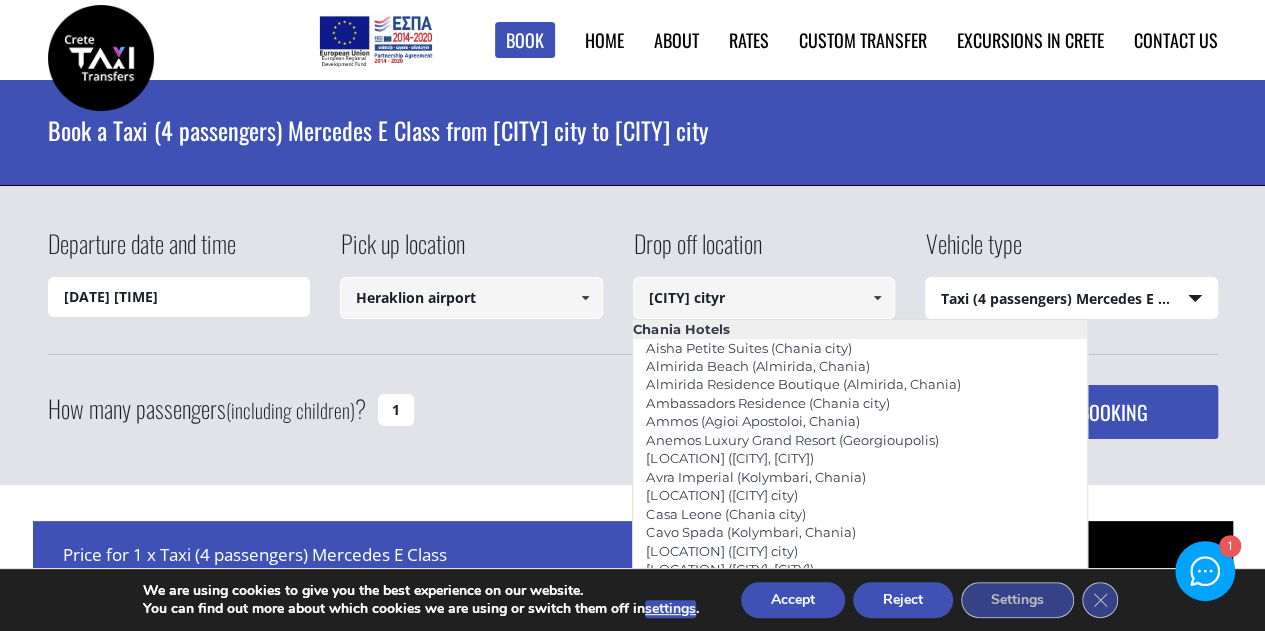 click on "Departure date and time   08/08/2025 13:05         Pick up location   [CITY] city Select pickup location [CITY] airport [CITY] port (Souda) [CITY] airport [CITY] port Kissamos port ([CITY]) [CITY] port Agia Marina ([CITY]) Almirida ([CITY]) [CITY] city Chora Sfakion ([CITY]) Georgioupolis ([CITY]) Kalives ([CITY]) Kissamos ([CITY]) Kolymbari ([CITY]) Paleochora ([CITY]) Platanias ([CITY]) Aisha Petite Suites ([CITY] city) Almirida Beach (Almirida, [CITY]) Almirida Residence Boutique (Almirida, [CITY]) Ambassadors Residence ([CITY] city) Ammos (Agioi Apostoloi, [CITY]) Anemos Luxury Grand Resort (Georgioupolis) Atlantica Caldera Bay (Platanias, [CITY]) Avra Imperial (Kolymbari, [CITY]) Casa Di Delfino ([CITY] city) Casa Leone ([CITY] city) Cavo Spada (Kolymbari, [CITY]) Chania Flair Deluxe ([CITY] city) Corissia Princess (Georgioupolis, [CITY]) Delfina Beach (Georgioupolis, [CITY]) Domes Noruz (Agioi Apostoloi, [CITY]) Domes Zeen (Kato Daratso, [CITY]) Domus Renier ([CITY] city) [CITY] city" at bounding box center (633, 290) 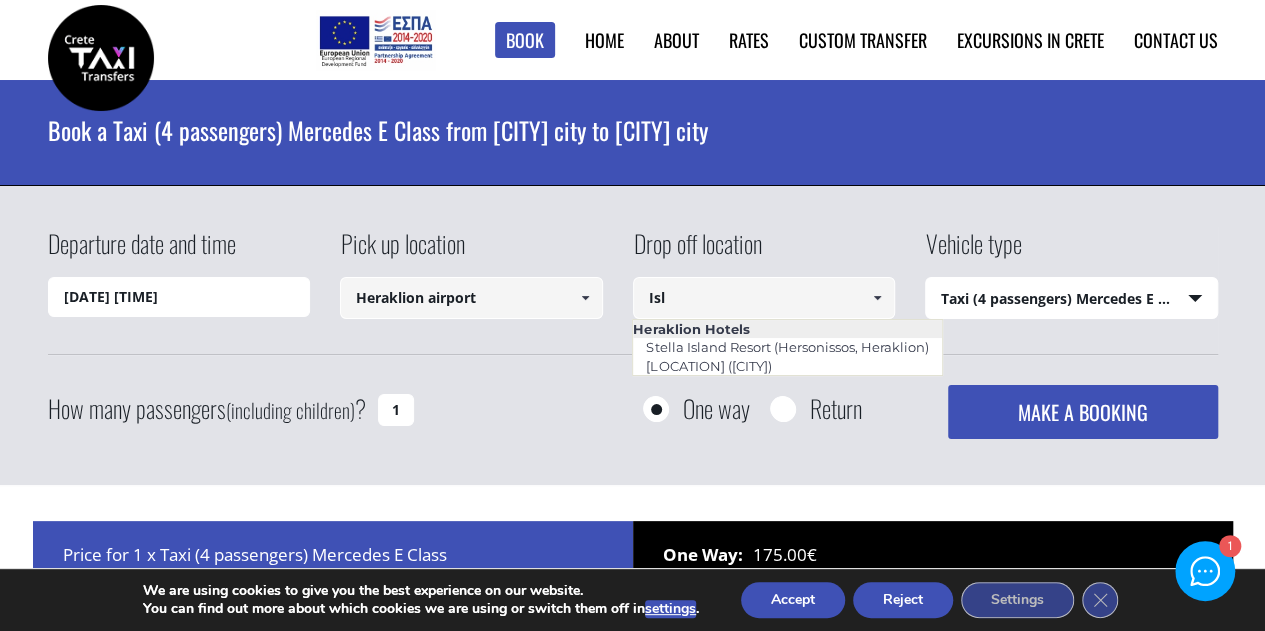 scroll, scrollTop: 0, scrollLeft: 0, axis: both 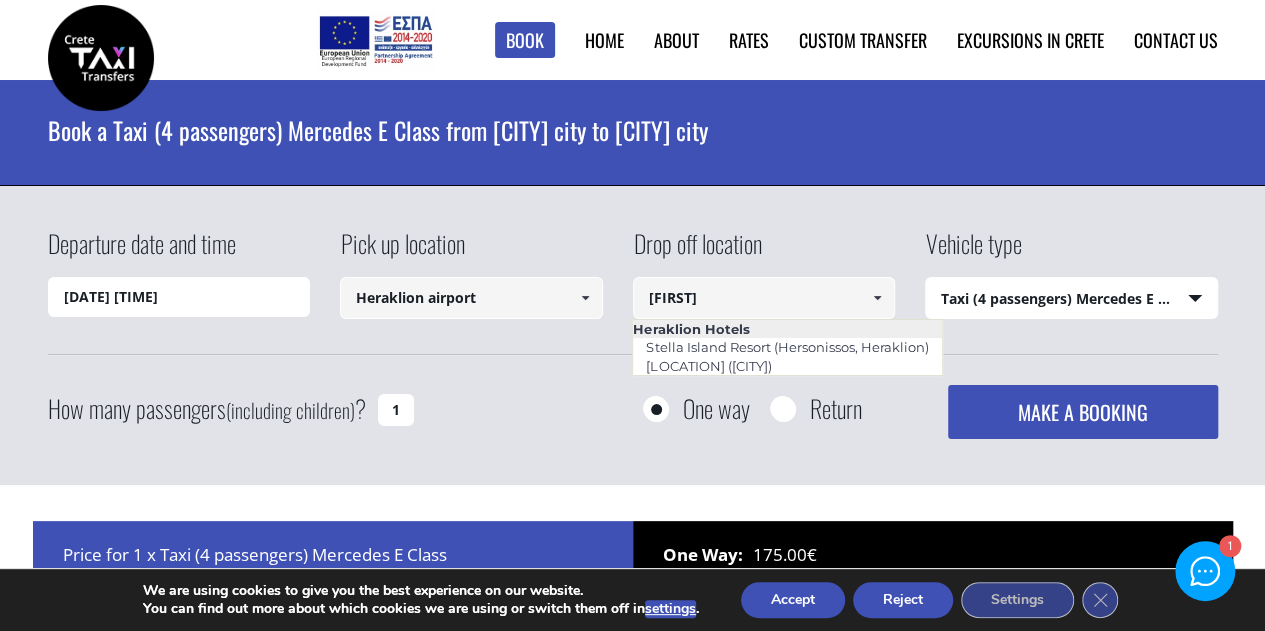 click on "Drop off location   [CITY] city Select drop-off location [CITY] airport [CITY] port (Souda) [CITY] airport [CITY] port Kissamos port ([CITY]) [CITY] port Agia Marina ([CITY]) Almirida ([CITY]) [CITY] city Chora Sfakion ([CITY]) Georgioupolis ([CITY]) Kalives ([CITY]) Kissamos ([CITY]) Kolymbari ([CITY]) Paleochora ([CITY]) Platanias ([CITY]) Aisha Petite Suites ([CITY] city) Almirida Beach (Almirida, [CITY]) Almirida Residence Boutique (Almirida, [CITY]) Ambassadors Residence ([CITY] city) Ammos (Agioi Apostoloi, [CITY]) Anemos Luxury Grand Resort (Georgioupolis) Atlantica Caldera Bay (Platanias, [CITY]) Avra Imperial (Kolymbari, [CITY]) Casa Di Delfino ([CITY] city) Casa Leone ([CITY] city) Cavo Spada (Kolymbari, [CITY]) Chania Flair Deluxe ([CITY] city) Corissia Princess (Georgioupolis, [CITY]) Delfina Beach (Georgioupolis, [CITY]) Domes Noruz (Agioi Apostoloi, [CITY]) Domes Zeen (Kato Daratso, [CITY]) Domus Renier ([CITY] city) Elia Fatma ([CITY] city) Elia Palatino ([CITY] city) [CITY] city" at bounding box center [779, 275] 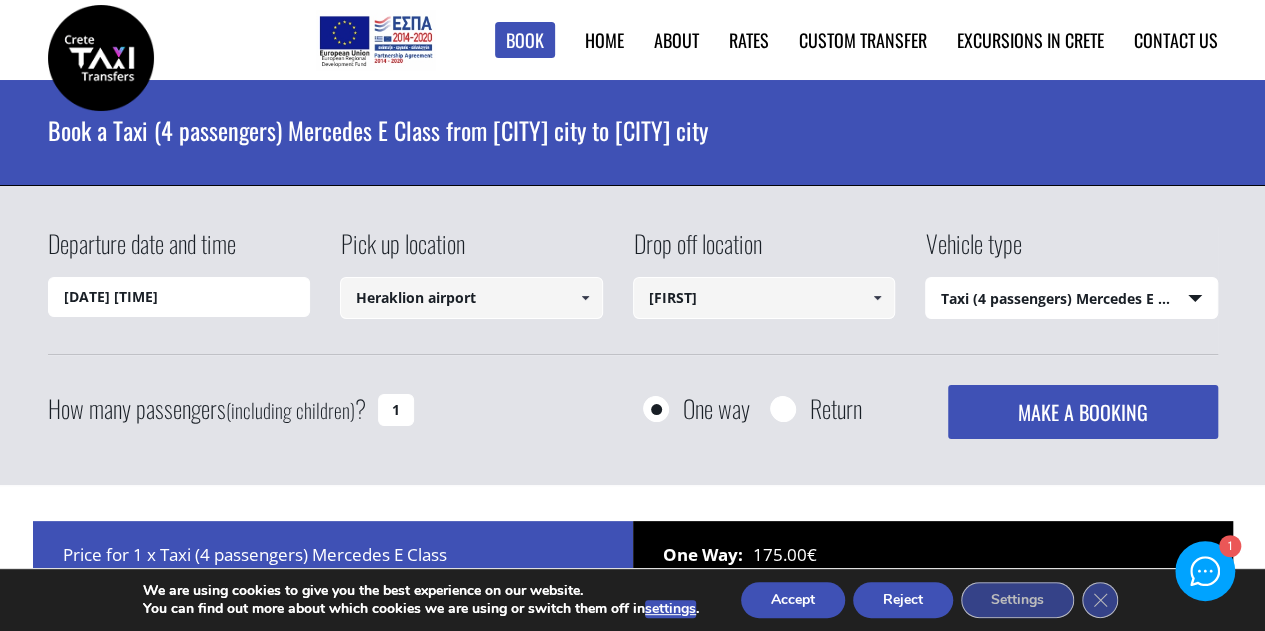 drag, startPoint x: 718, startPoint y: 297, endPoint x: 324, endPoint y: 301, distance: 394.0203 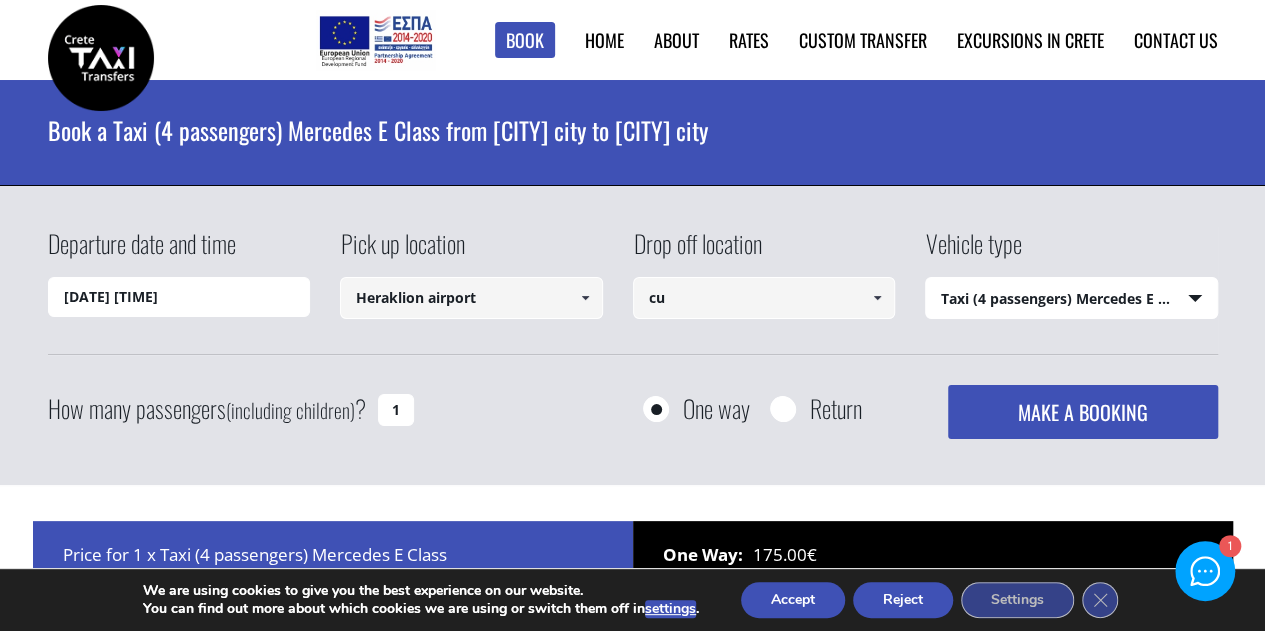 type on "c" 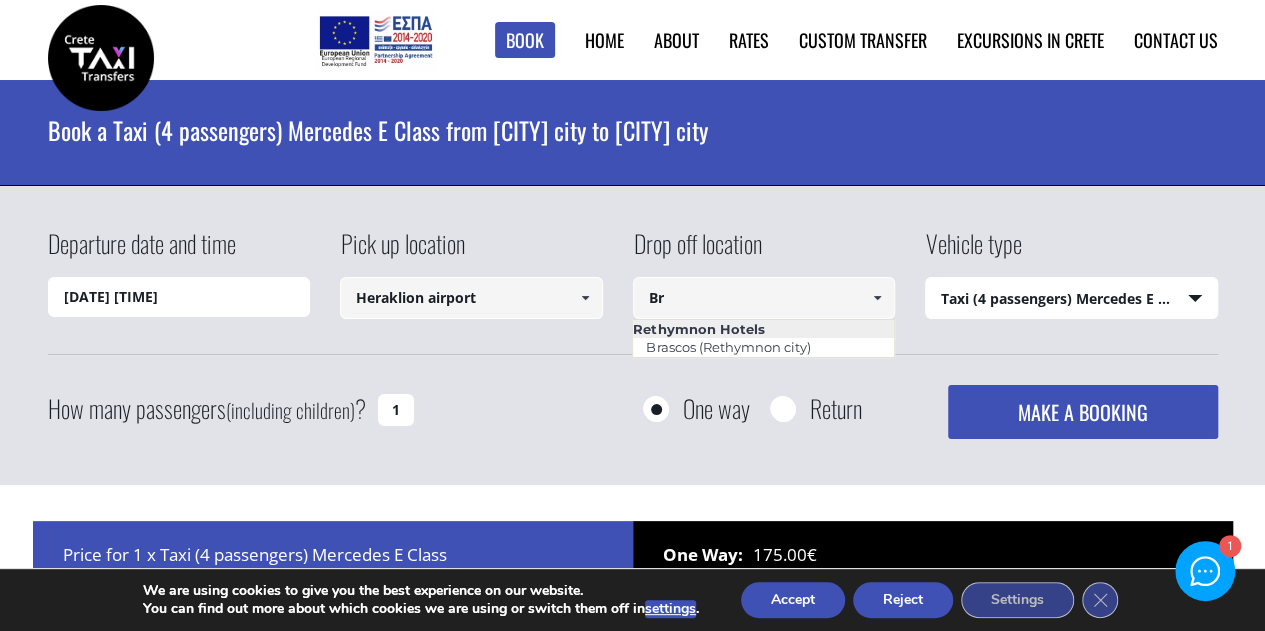 type on "B" 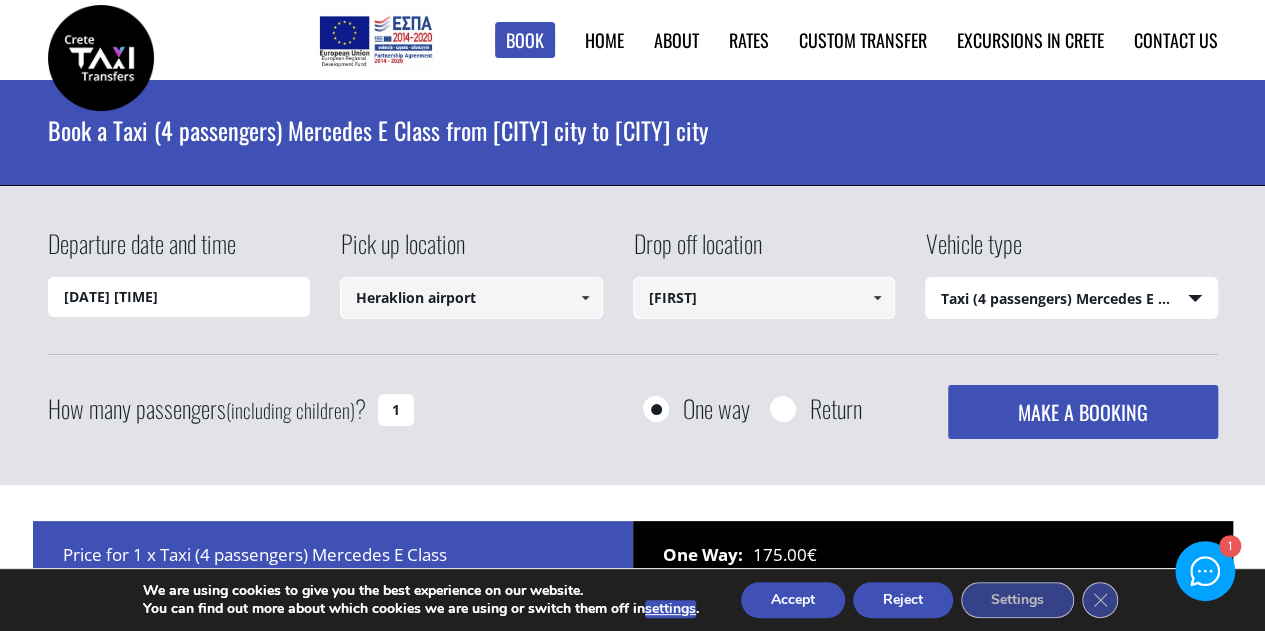 click on "Drop off location   [CITY] city Select drop-off location [CITY] airport [CITY] port (Souda) [CITY] airport [CITY] port Kissamos port ([CITY]) [CITY] port Agia Marina ([CITY]) Almirida ([CITY]) [CITY] city Chora Sfakion ([CITY]) Georgioupolis ([CITY]) Kalives ([CITY]) Kissamos ([CITY]) Kolymbari ([CITY]) Paleochora ([CITY]) Platanias ([CITY]) Aisha Petite Suites ([CITY] city) Almirida Beach (Almirida, [CITY]) Almirida Residence Boutique (Almirida, [CITY]) Ambassadors Residence ([CITY] city) Ammos (Agioi Apostoloi, [CITY]) Anemos Luxury Grand Resort (Georgioupolis) Atlantica Caldera Bay (Platanias, [CITY]) Avra Imperial (Kolymbari, [CITY]) Casa Di Delfino ([CITY] city) Casa Leone ([CITY] city) Cavo Spada (Kolymbari, [CITY]) Chania Flair Deluxe ([CITY] city) Corissia Princess (Georgioupolis, [CITY]) Delfina Beach (Georgioupolis, [CITY]) Domes Noruz (Agioi Apostoloi, [CITY]) Domes Zeen (Kato Daratso, [CITY]) Domus Renier ([CITY] city) Elia Fatma ([CITY] city) Elia Palatino ([CITY] city) [CITY] city" at bounding box center [779, 275] 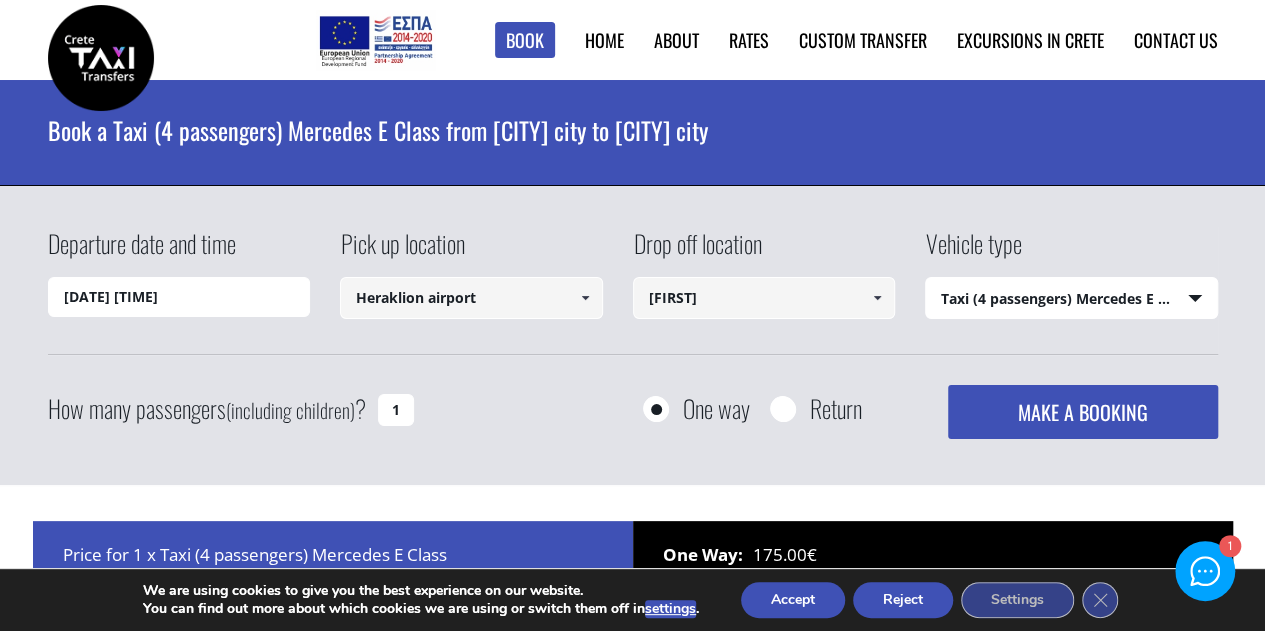 drag, startPoint x: 778, startPoint y: 277, endPoint x: 772, endPoint y: 305, distance: 28.635643 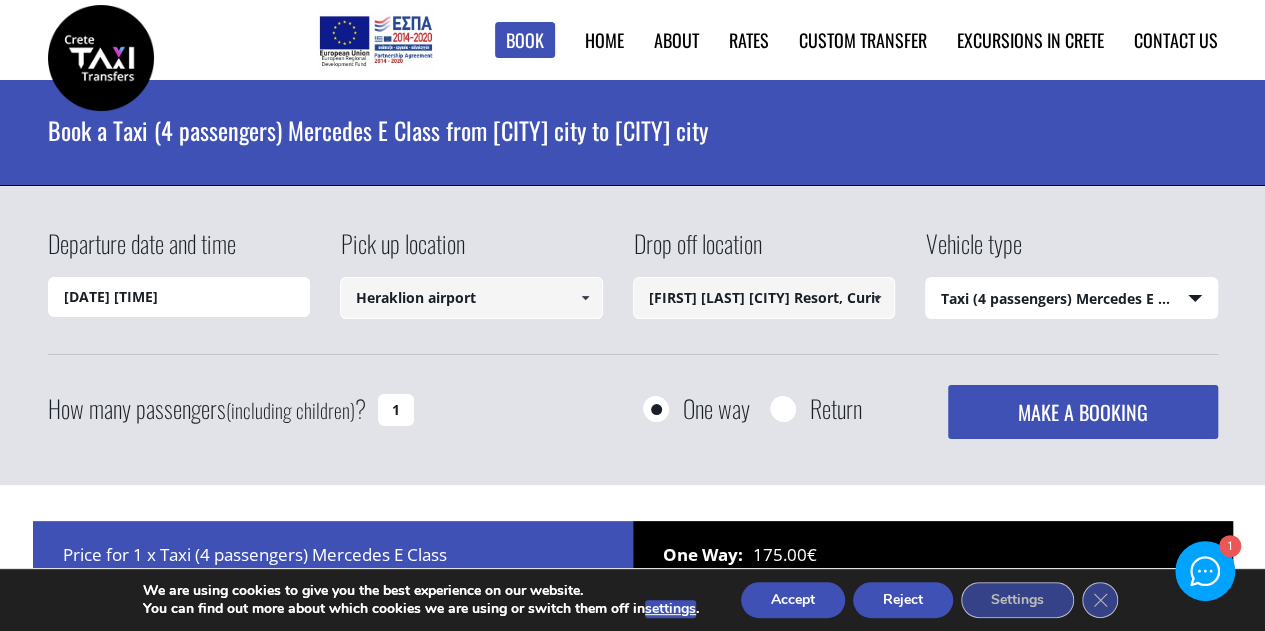 scroll, scrollTop: 0, scrollLeft: 129, axis: horizontal 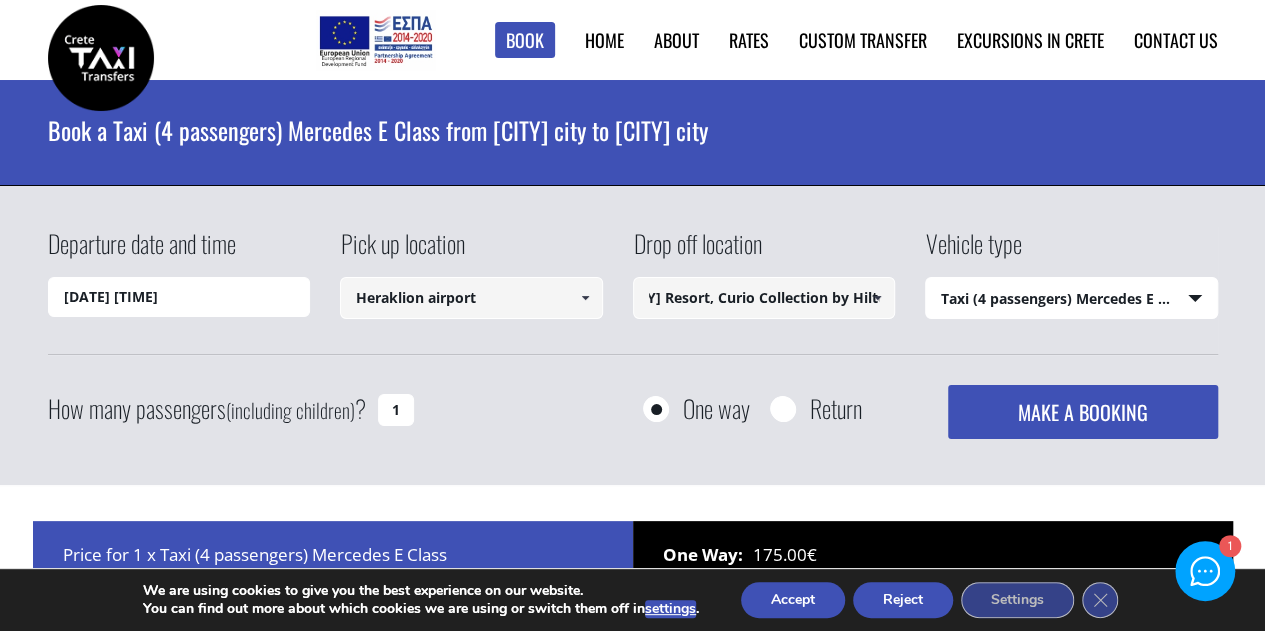 drag, startPoint x: 689, startPoint y: 295, endPoint x: 1279, endPoint y: 335, distance: 591.3544 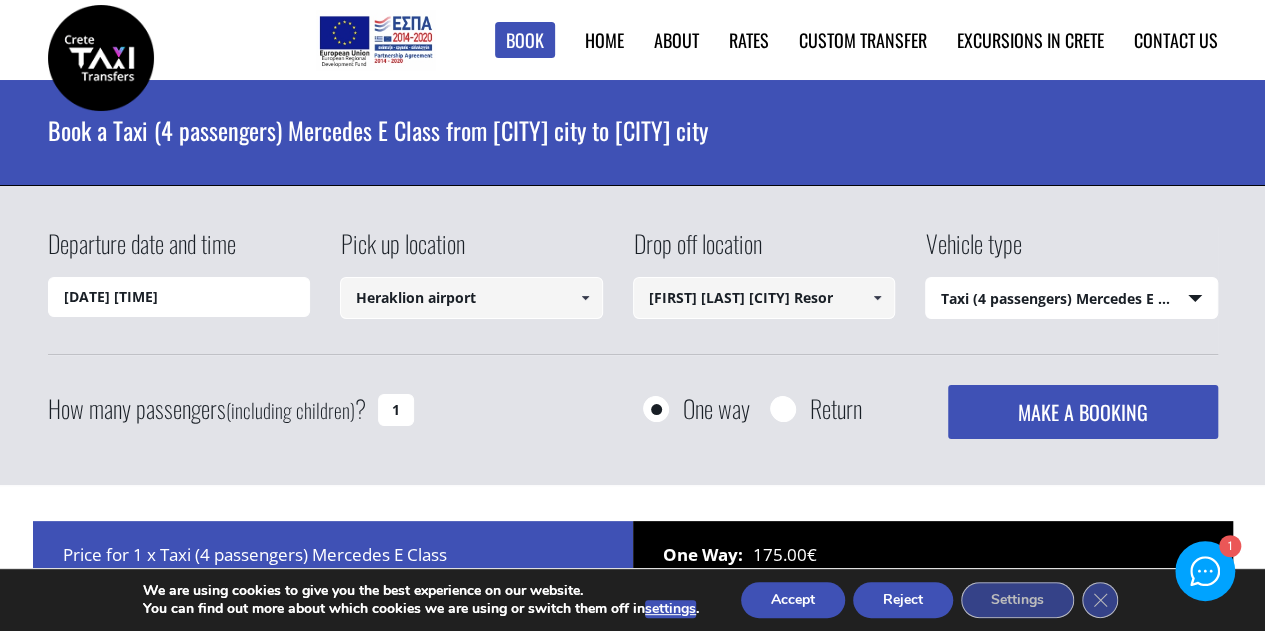 scroll, scrollTop: 0, scrollLeft: 0, axis: both 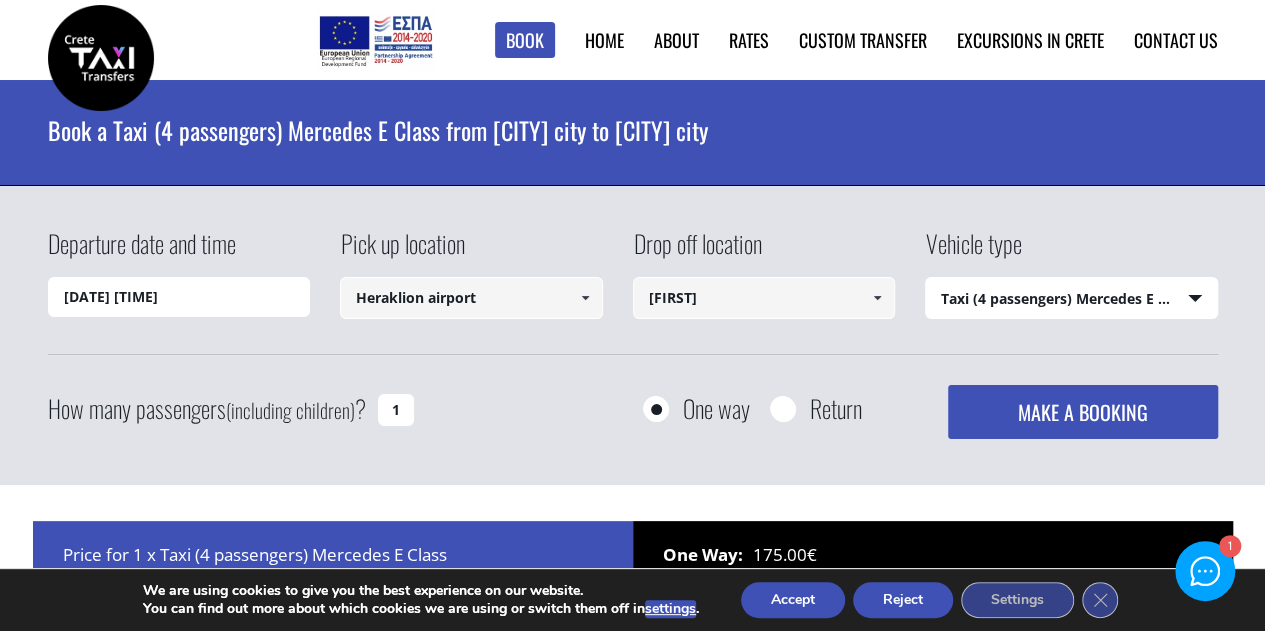 type on "I" 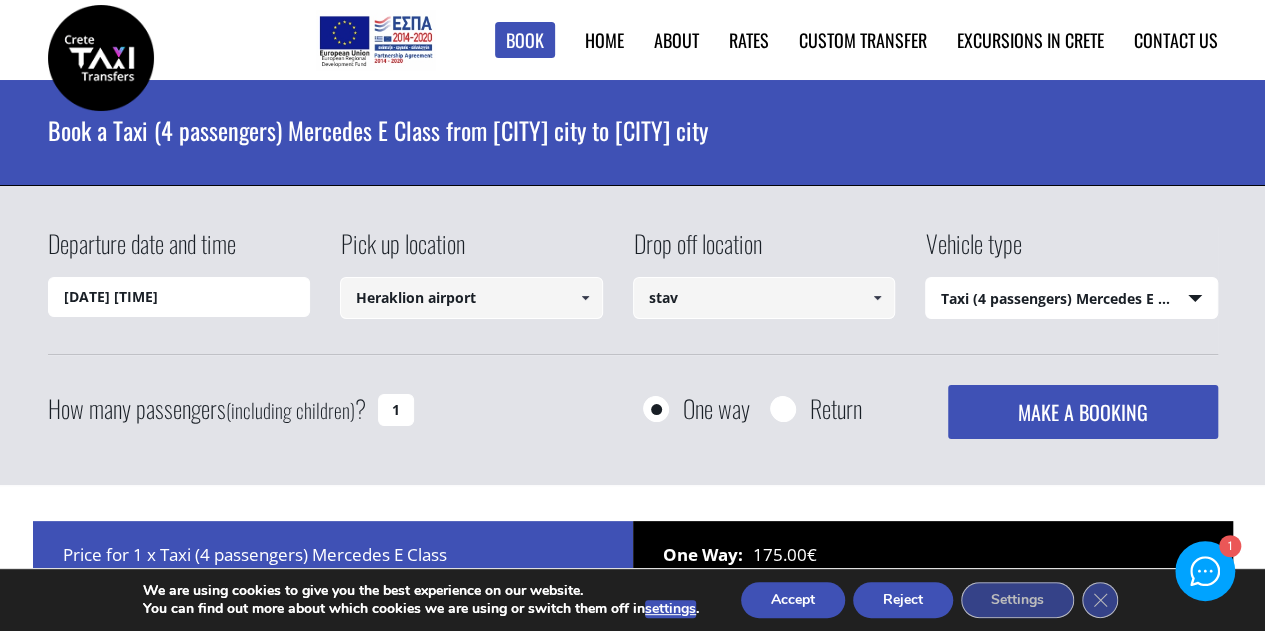 type on "sta" 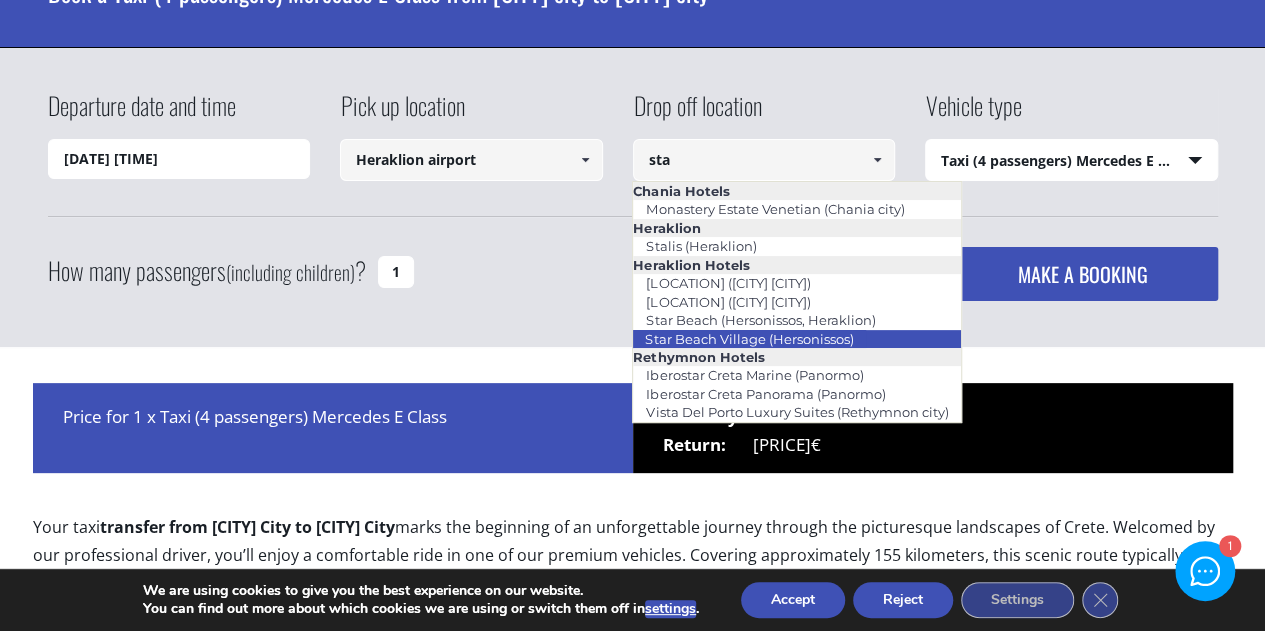 scroll, scrollTop: 166, scrollLeft: 0, axis: vertical 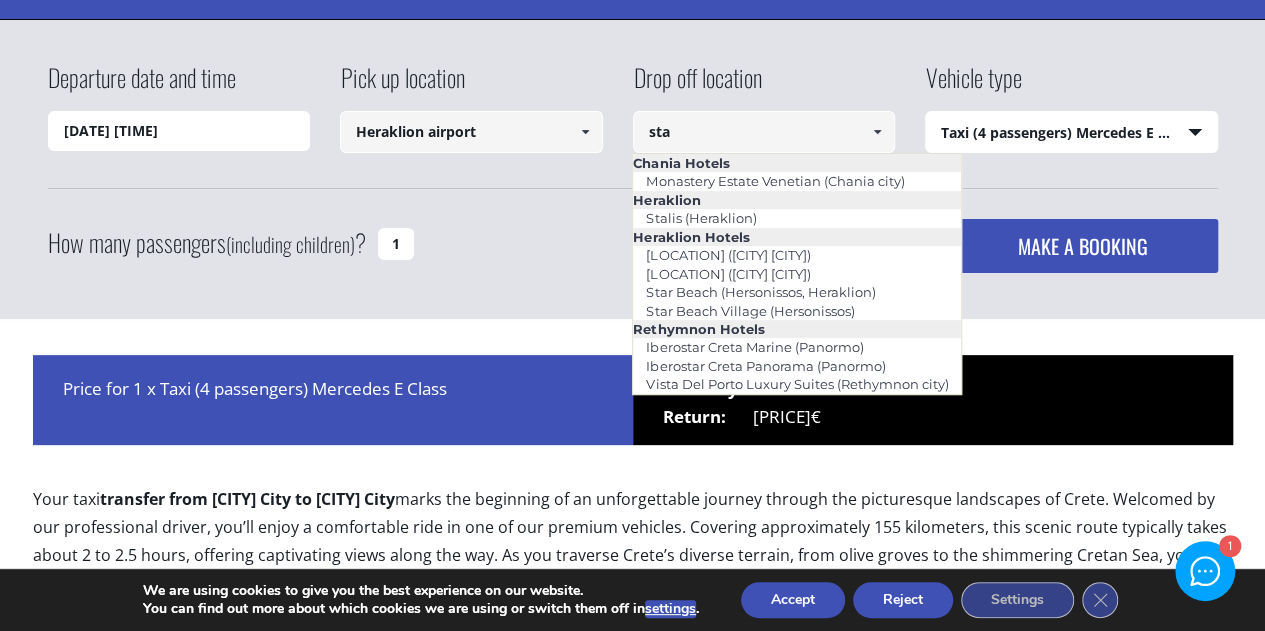 drag, startPoint x: 703, startPoint y: 128, endPoint x: 459, endPoint y: 134, distance: 244.07376 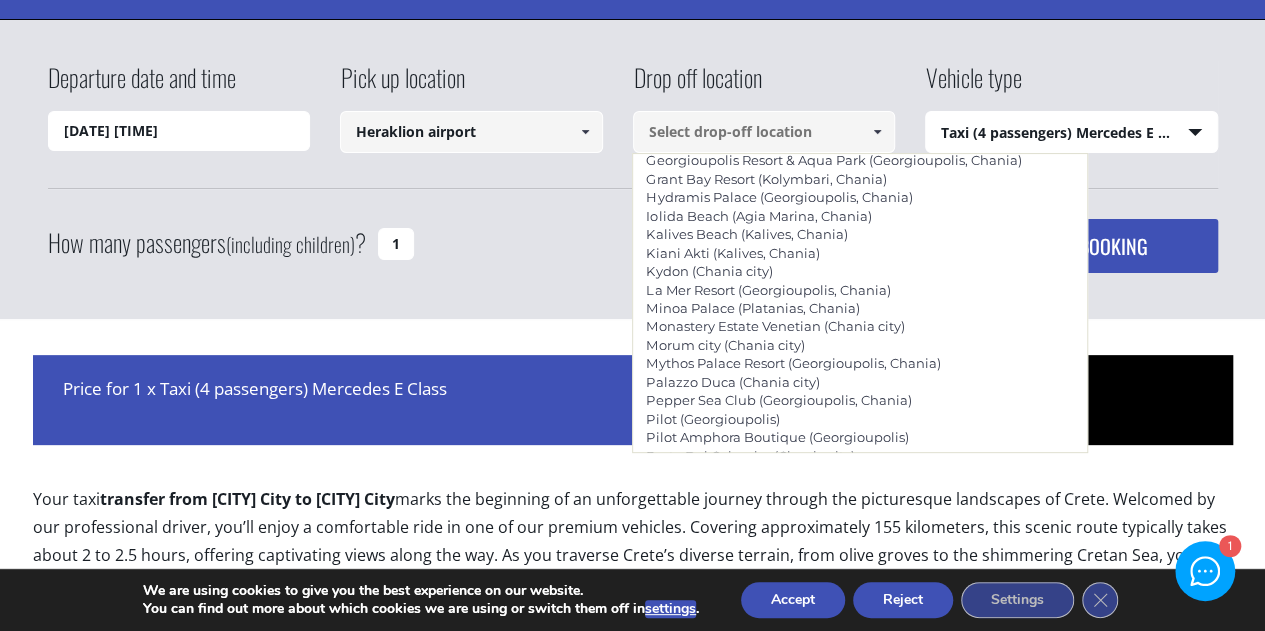 scroll, scrollTop: 1000, scrollLeft: 0, axis: vertical 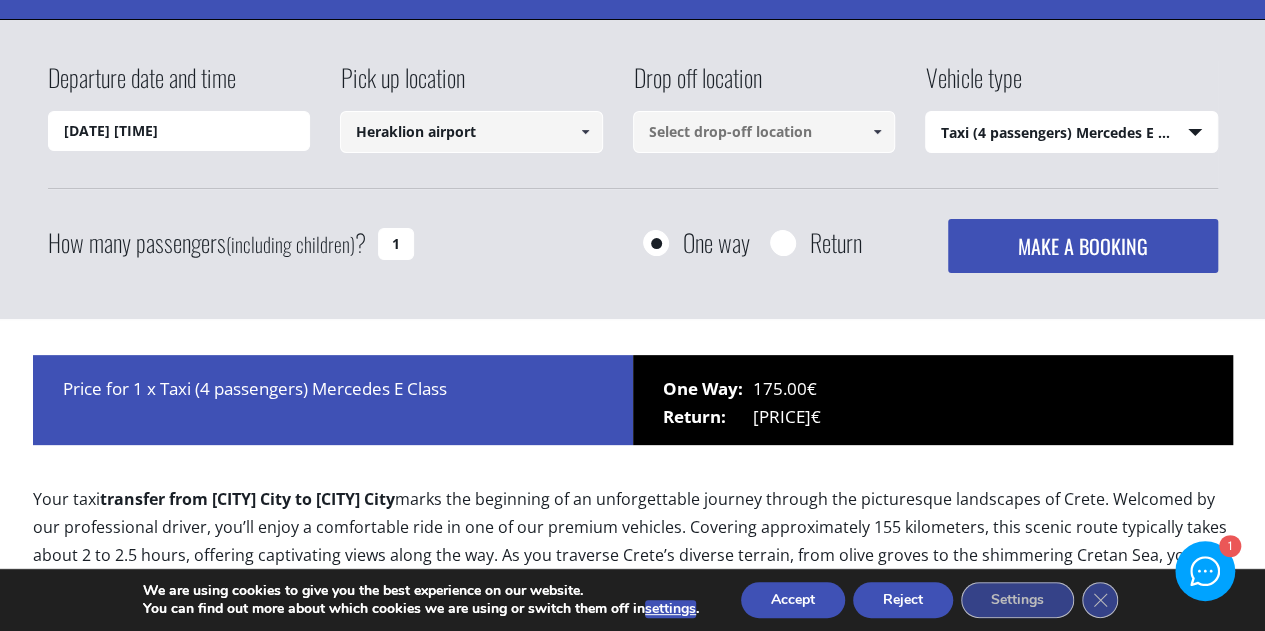 click at bounding box center (764, 132) 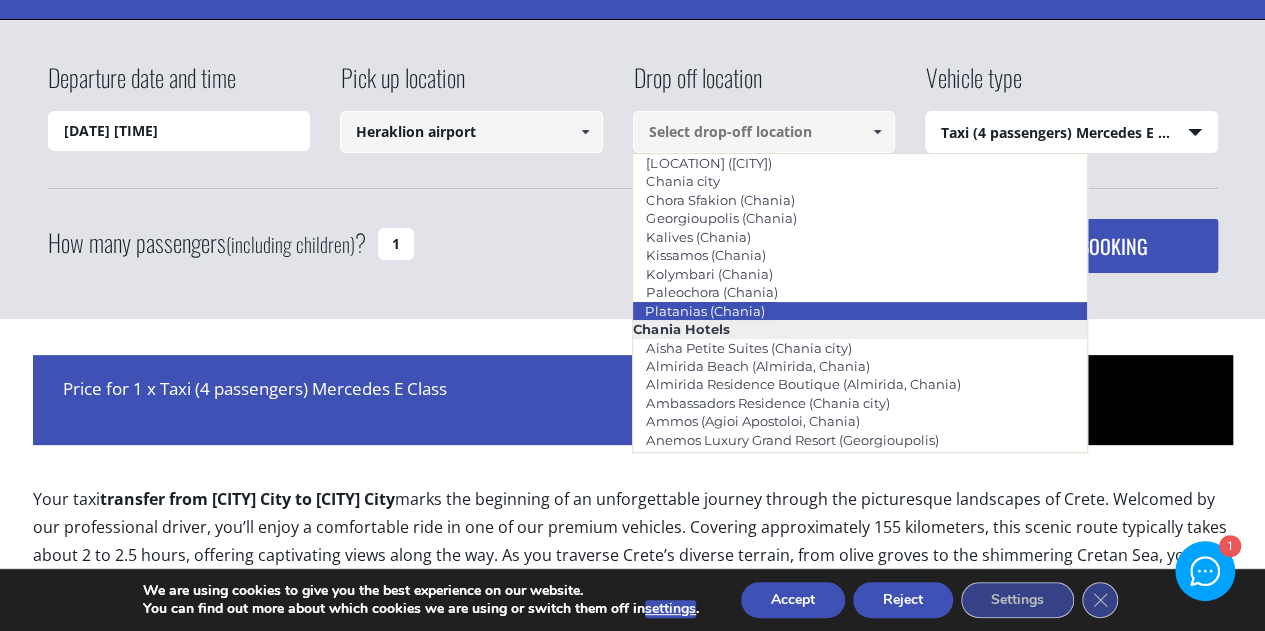 scroll, scrollTop: 0, scrollLeft: 0, axis: both 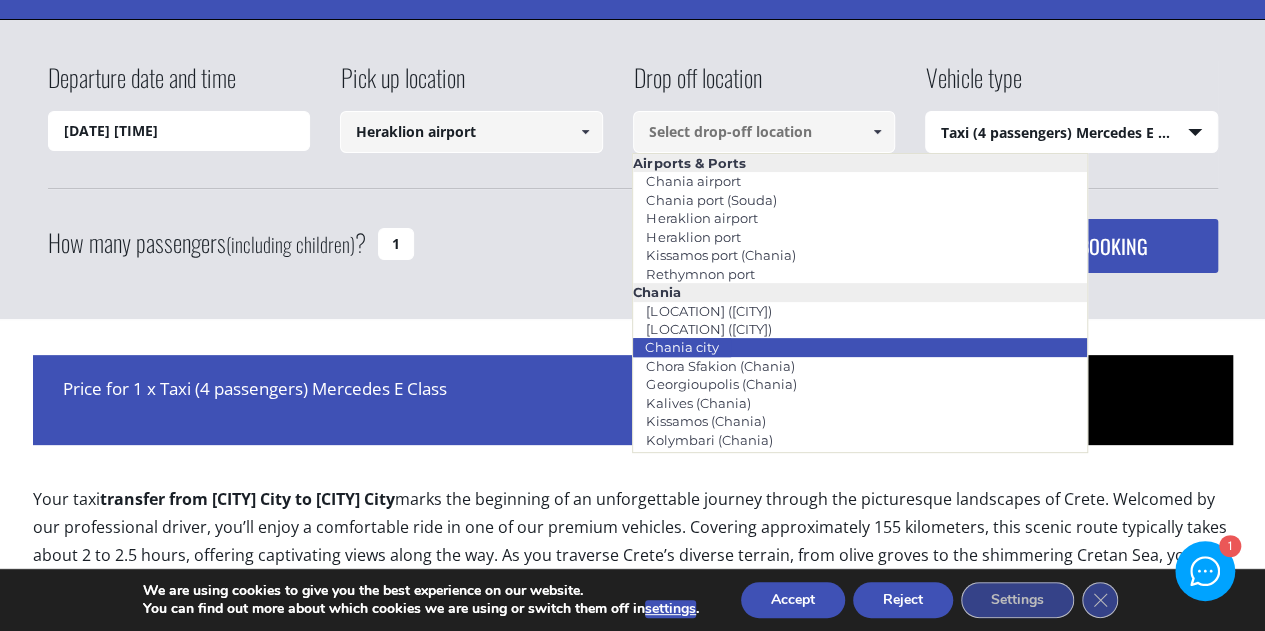 click on "Chania city" at bounding box center (859, 347) 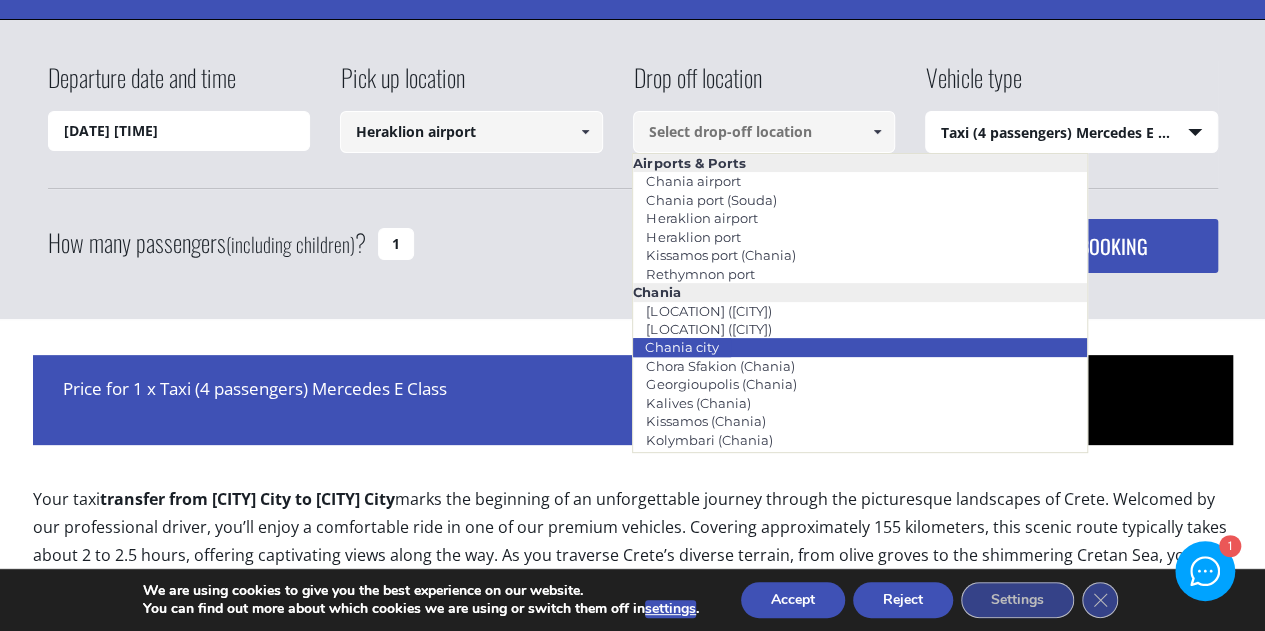 type on "Chania city" 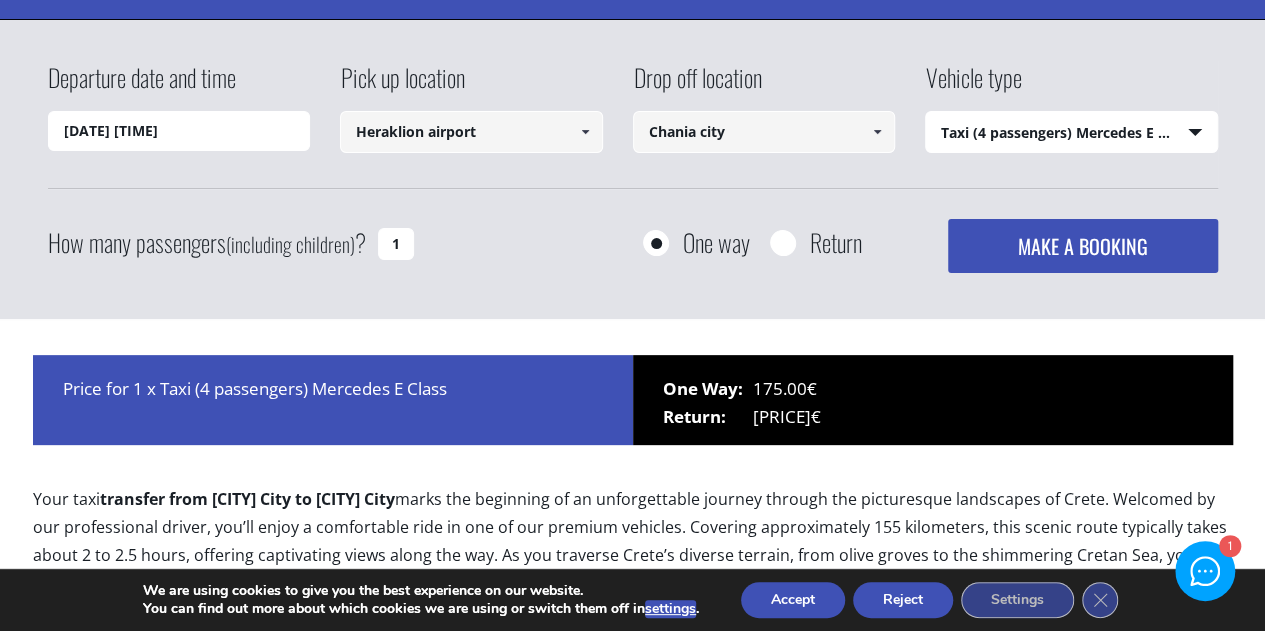 click on "Departure date and time   08/08/2025 13:05         Pick up location   [CITY] city Select pickup location [CITY] airport [CITY] port (Souda) [CITY] airport [CITY] port Kissamos port ([CITY]) [CITY] port Agia Marina ([CITY]) Almirida ([CITY]) [CITY] city Chora Sfakion ([CITY]) Georgioupolis ([CITY]) Kalives ([CITY]) Kissamos ([CITY]) Kolymbari ([CITY]) Paleochora ([CITY]) Platanias ([CITY]) Aisha Petite Suites ([CITY] city) Almirida Beach (Almirida, [CITY]) Almirida Residence Boutique (Almirida, [CITY]) Ambassadors Residence ([CITY] city) Ammos (Agioi Apostoloi, [CITY]) Anemos Luxury Grand Resort (Georgioupolis) Atlantica Caldera Bay (Platanias, [CITY]) Avra Imperial (Kolymbari, [CITY]) Casa Di Delfino ([CITY] city) Casa Leone ([CITY] city) Cavo Spada (Kolymbari, [CITY]) Chania Flair Deluxe ([CITY] city) Corissia Princess (Georgioupolis, [CITY]) Delfina Beach (Georgioupolis, [CITY]) Domes Noruz (Agioi Apostoloi, [CITY]) Domes Zeen (Kato Daratso, [CITY]) Domus Renier ([CITY] city) [CITY] city" at bounding box center (633, 124) 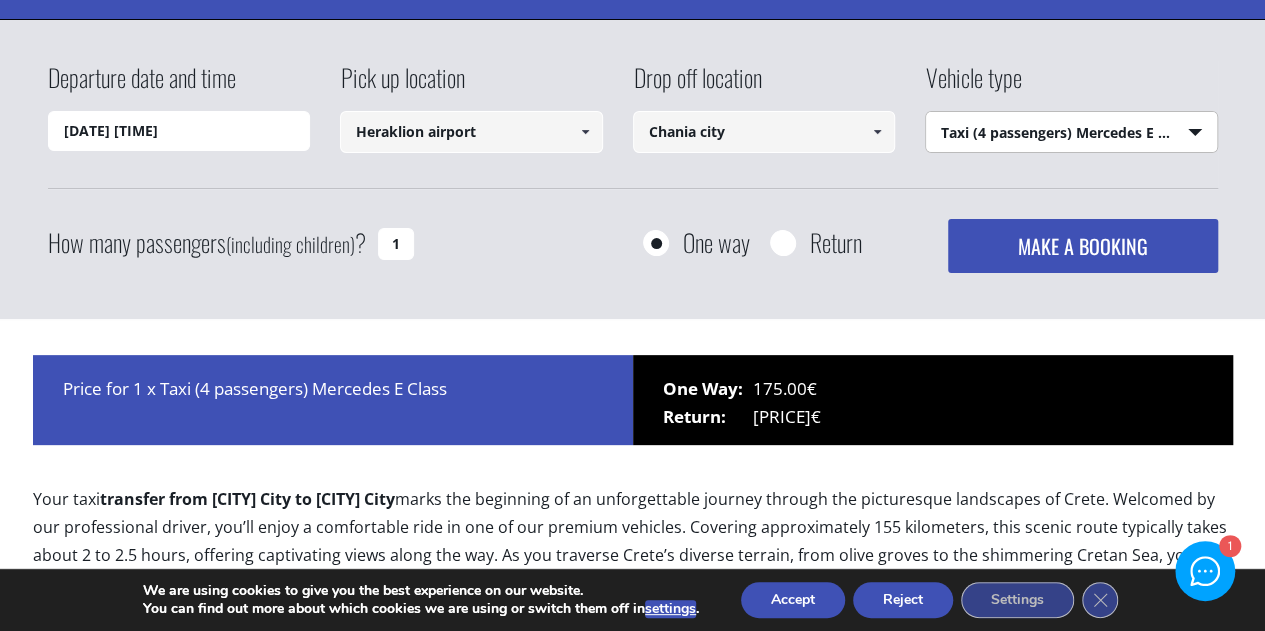 click on "Select vehicle type Taxi (4 passengers) Mercedes E Class Mini Van (7 passengers) Mercedes Vito Mini Bus (10 passengers) Mercedes Sprinter Mini Bus 16 (16 passengers) Mercedes Sprinter" at bounding box center [1071, 133] 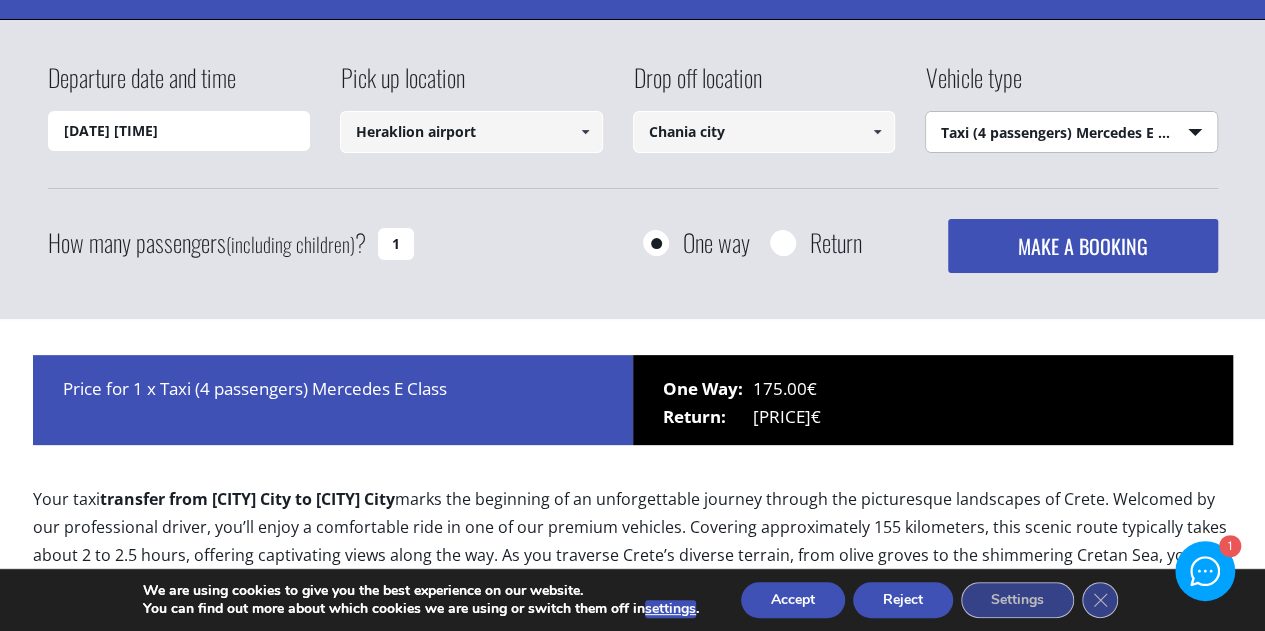click on "Select vehicle type Taxi (4 passengers) Mercedes E Class Mini Van (7 passengers) Mercedes Vito Mini Bus (10 passengers) Mercedes Sprinter Mini Bus 16 (16 passengers) Mercedes Sprinter" at bounding box center [1071, 133] 